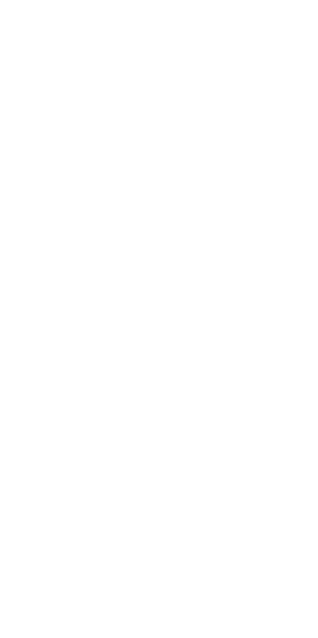 scroll, scrollTop: 0, scrollLeft: 0, axis: both 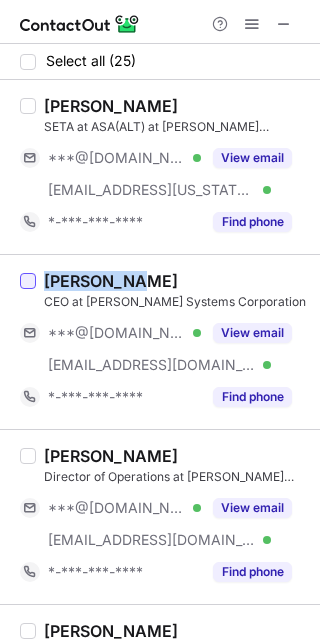 drag, startPoint x: 134, startPoint y: 280, endPoint x: 32, endPoint y: 275, distance: 102.122475 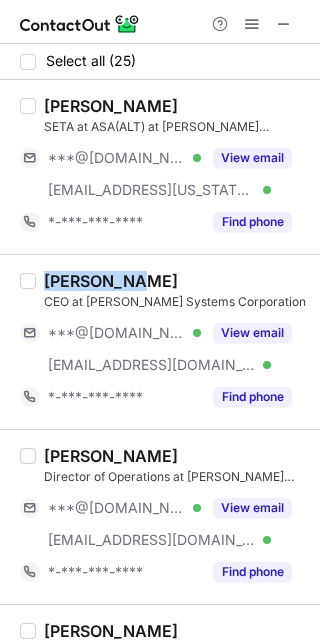 copy on "Mike Eiden" 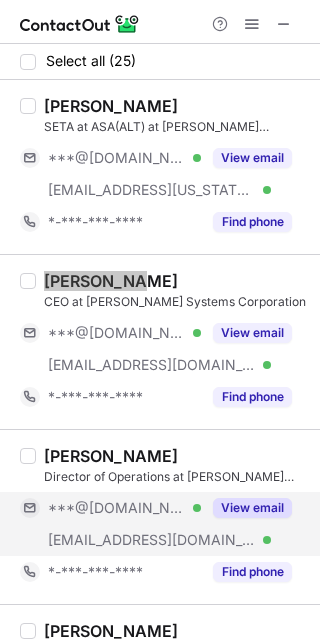 scroll, scrollTop: 300, scrollLeft: 0, axis: vertical 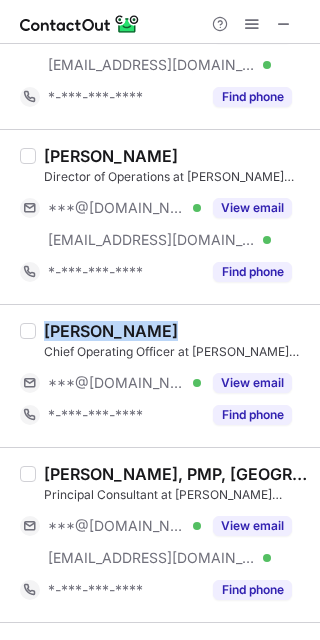 drag, startPoint x: 168, startPoint y: 336, endPoint x: 46, endPoint y: 335, distance: 122.0041 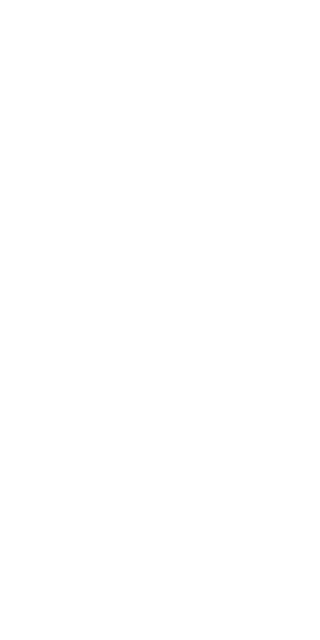 scroll, scrollTop: 0, scrollLeft: 0, axis: both 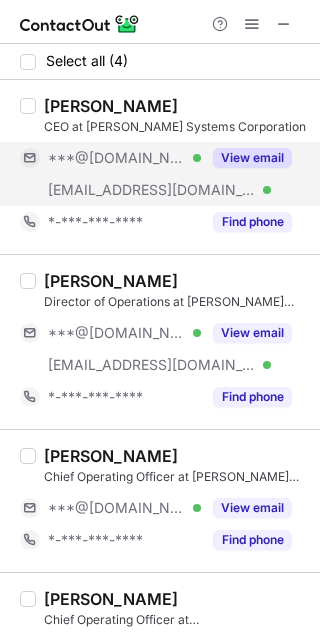 click on "View email" at bounding box center (252, 158) 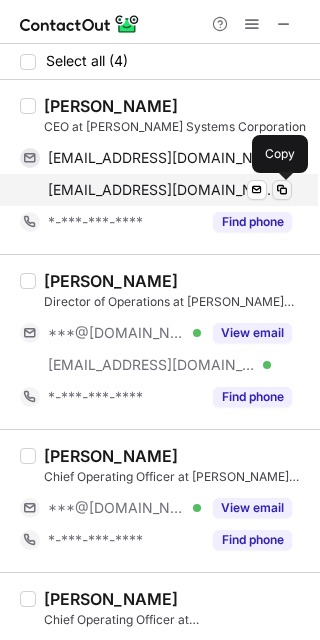 click at bounding box center (282, 190) 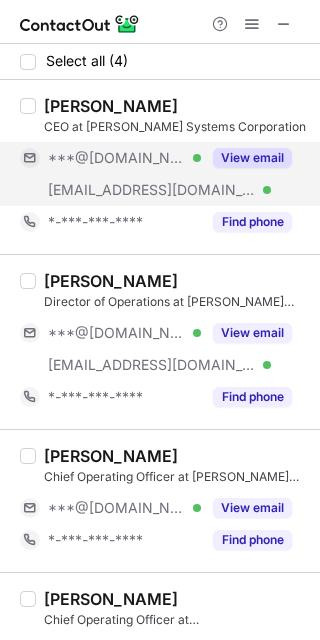 scroll, scrollTop: 75, scrollLeft: 0, axis: vertical 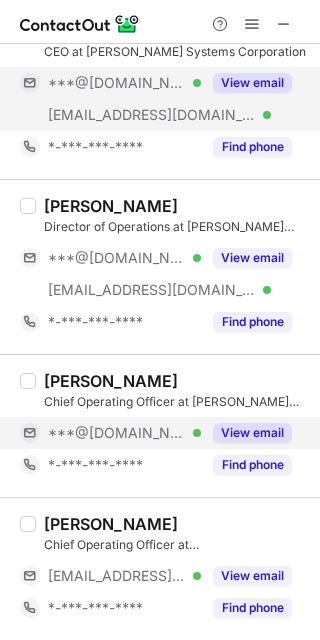 click on "View email" at bounding box center [252, 433] 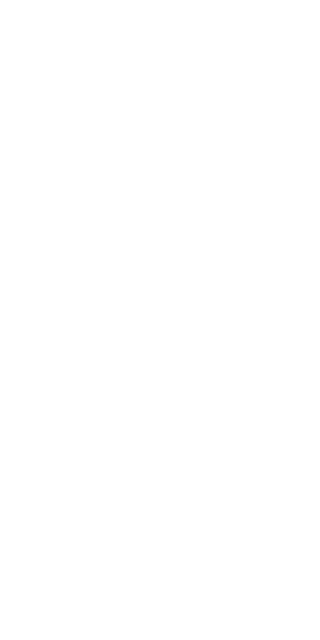 scroll, scrollTop: 0, scrollLeft: 0, axis: both 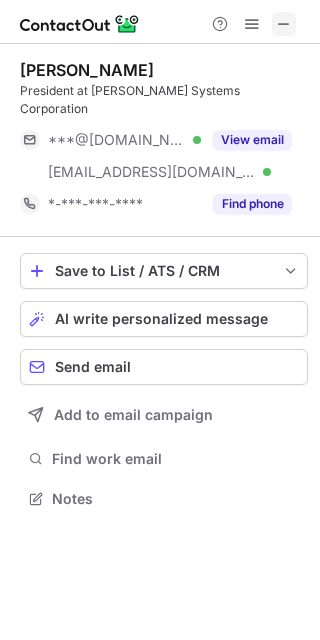 click at bounding box center [284, 24] 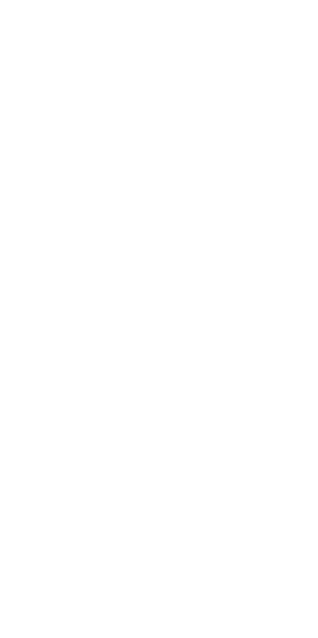 scroll, scrollTop: 0, scrollLeft: 0, axis: both 